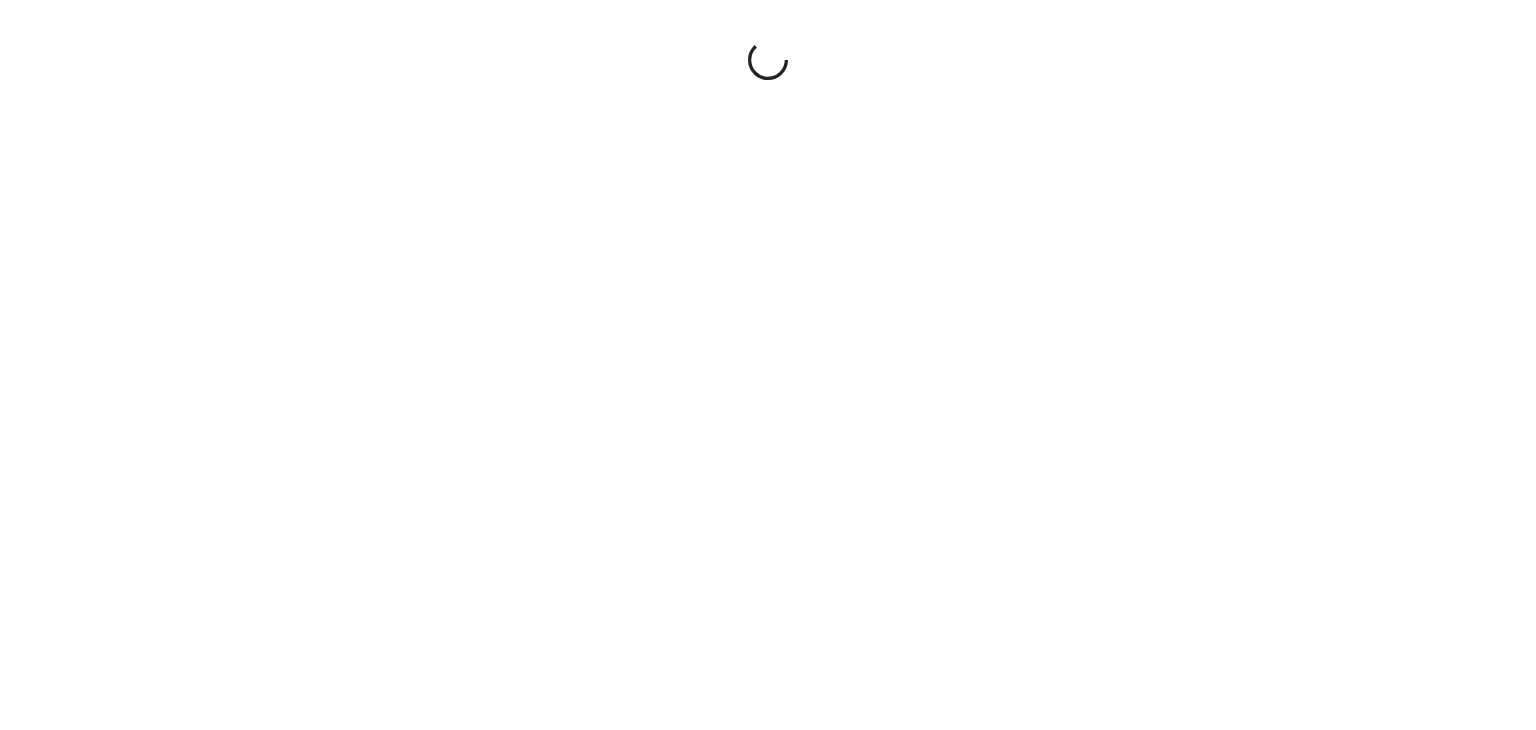 scroll, scrollTop: 0, scrollLeft: 0, axis: both 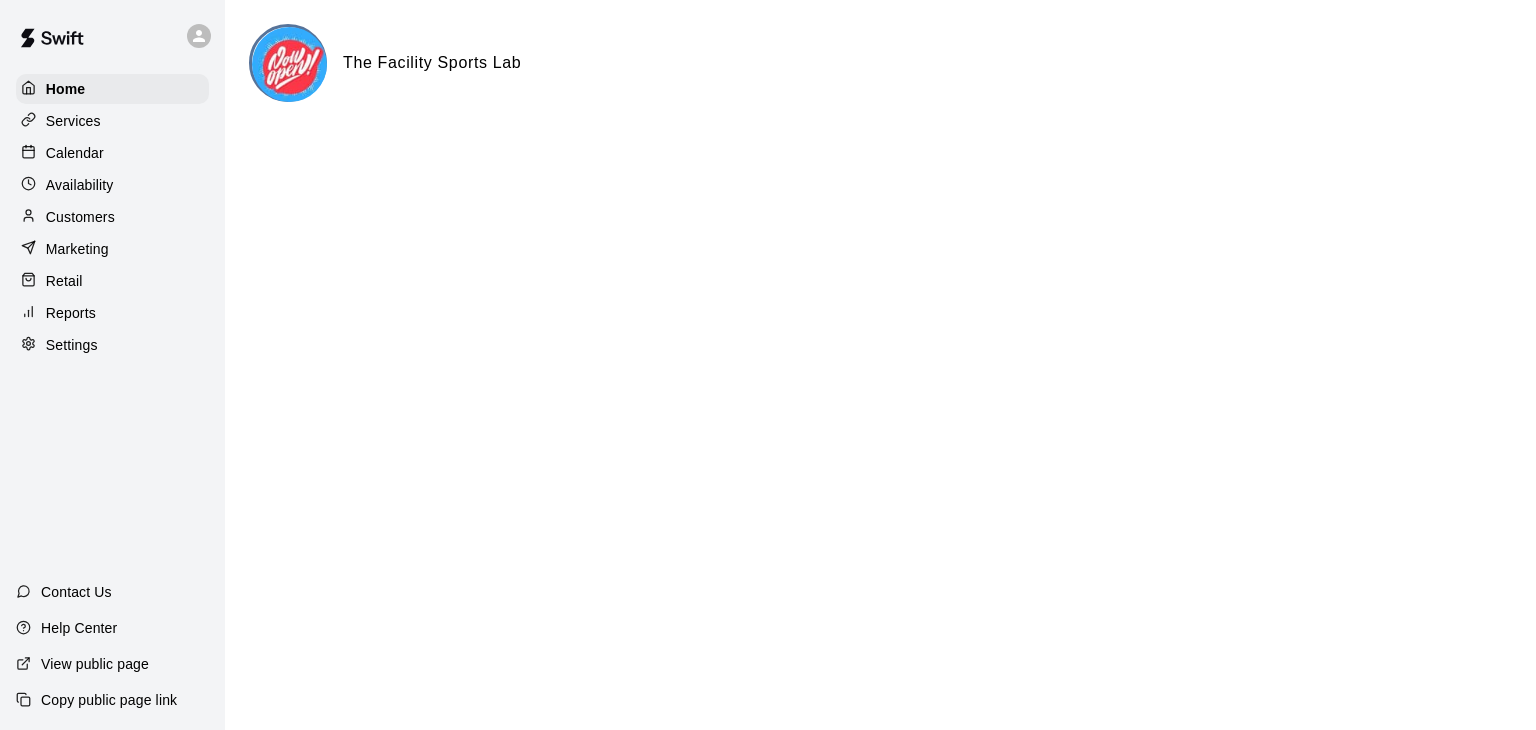 click on "Availability" at bounding box center [80, 185] 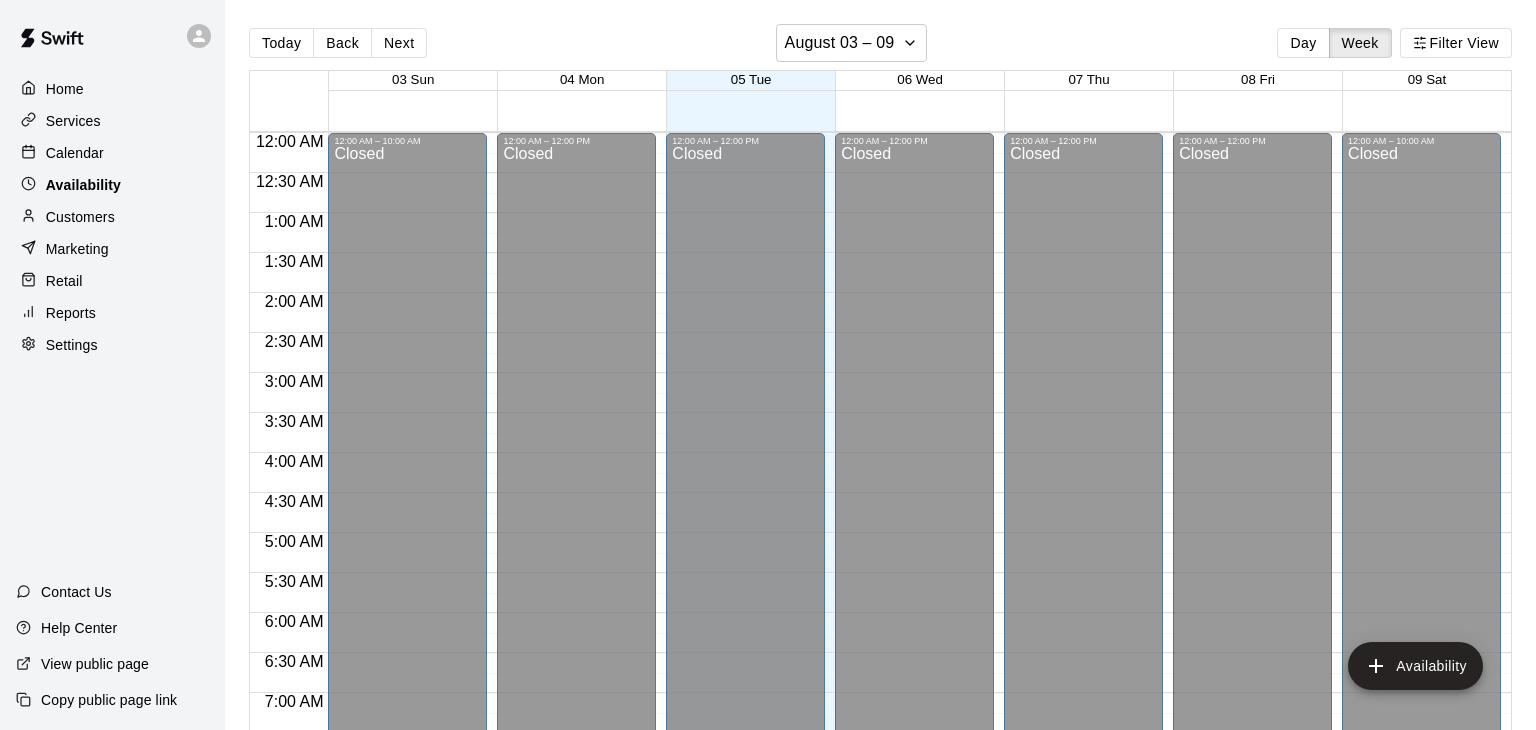 scroll, scrollTop: 945, scrollLeft: 0, axis: vertical 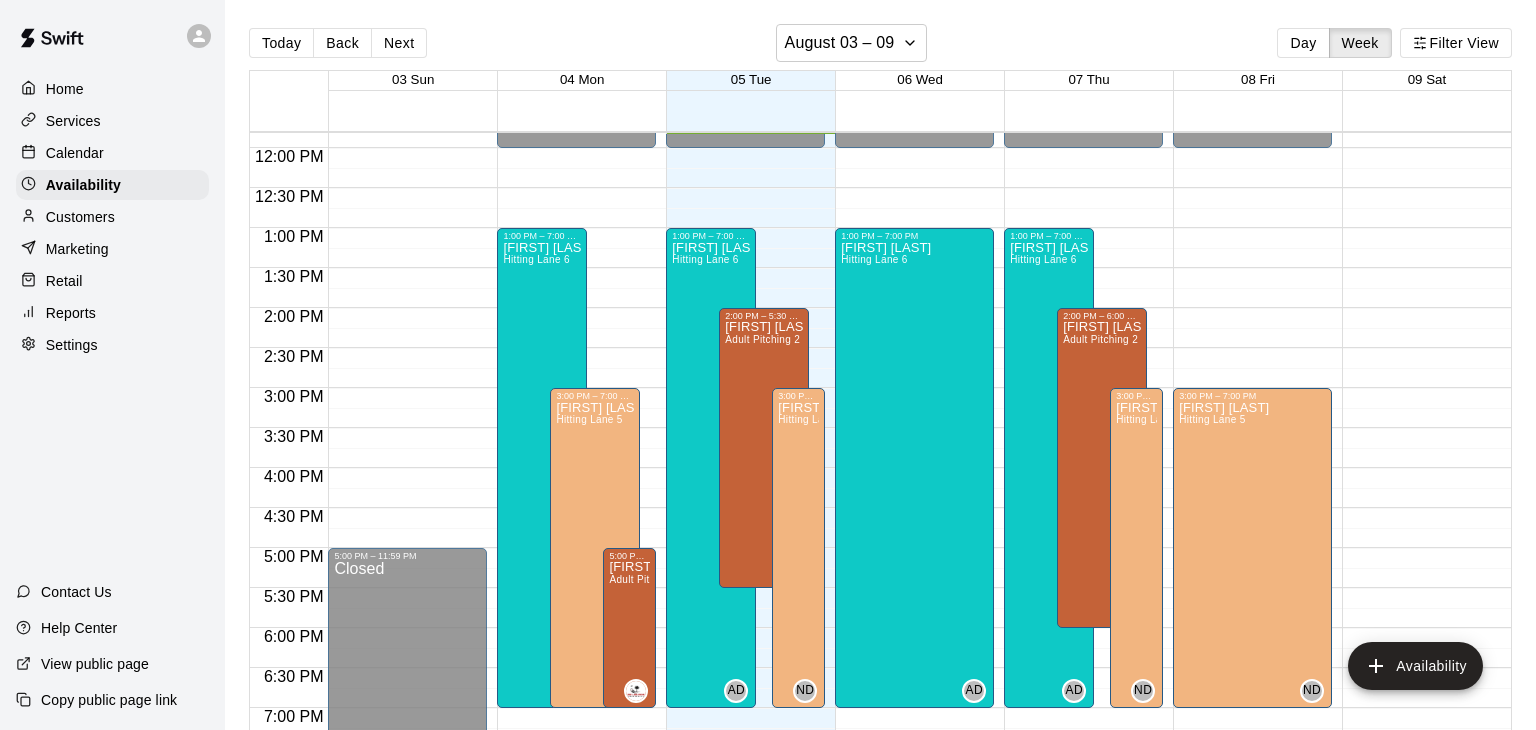 click on "Calendar" at bounding box center [75, 153] 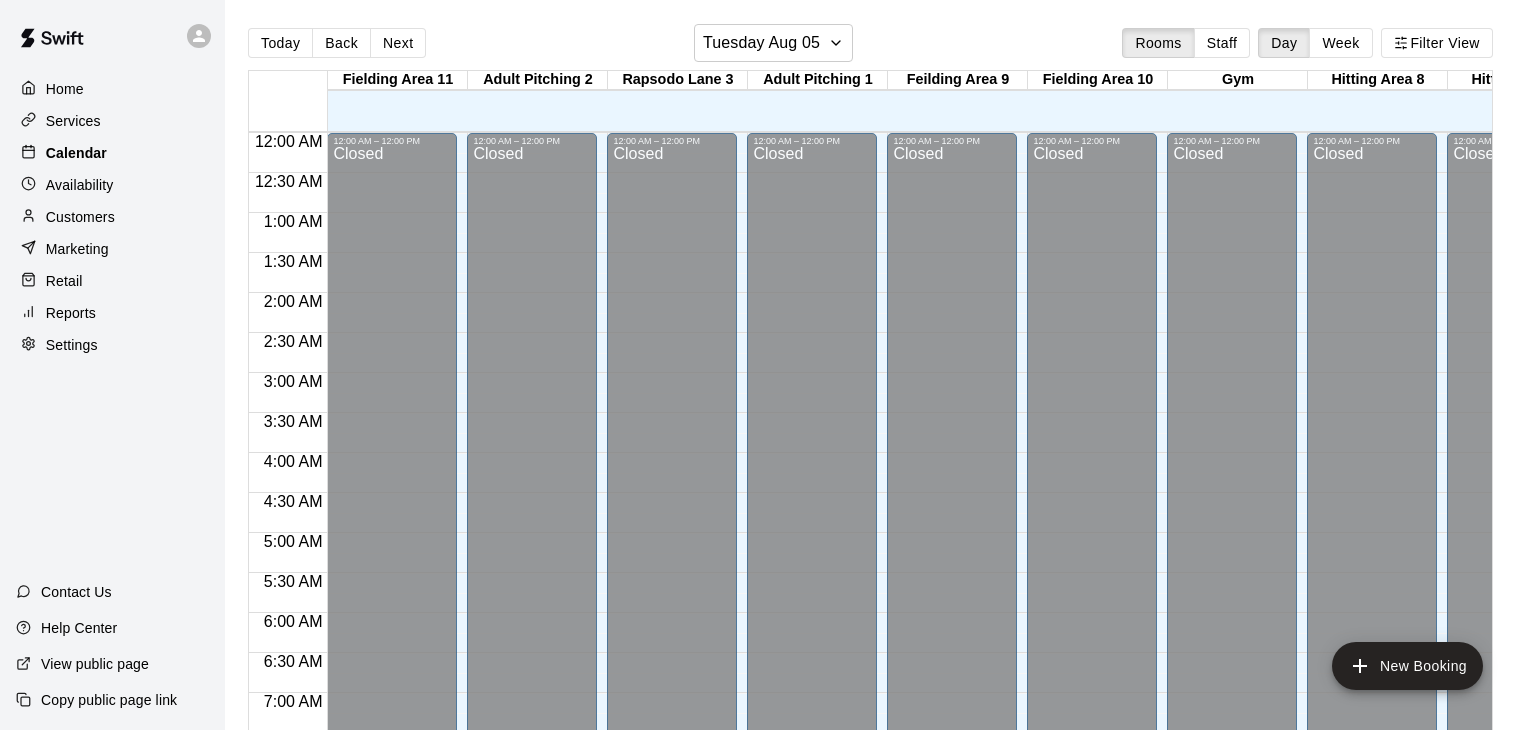 scroll, scrollTop: 947, scrollLeft: 0, axis: vertical 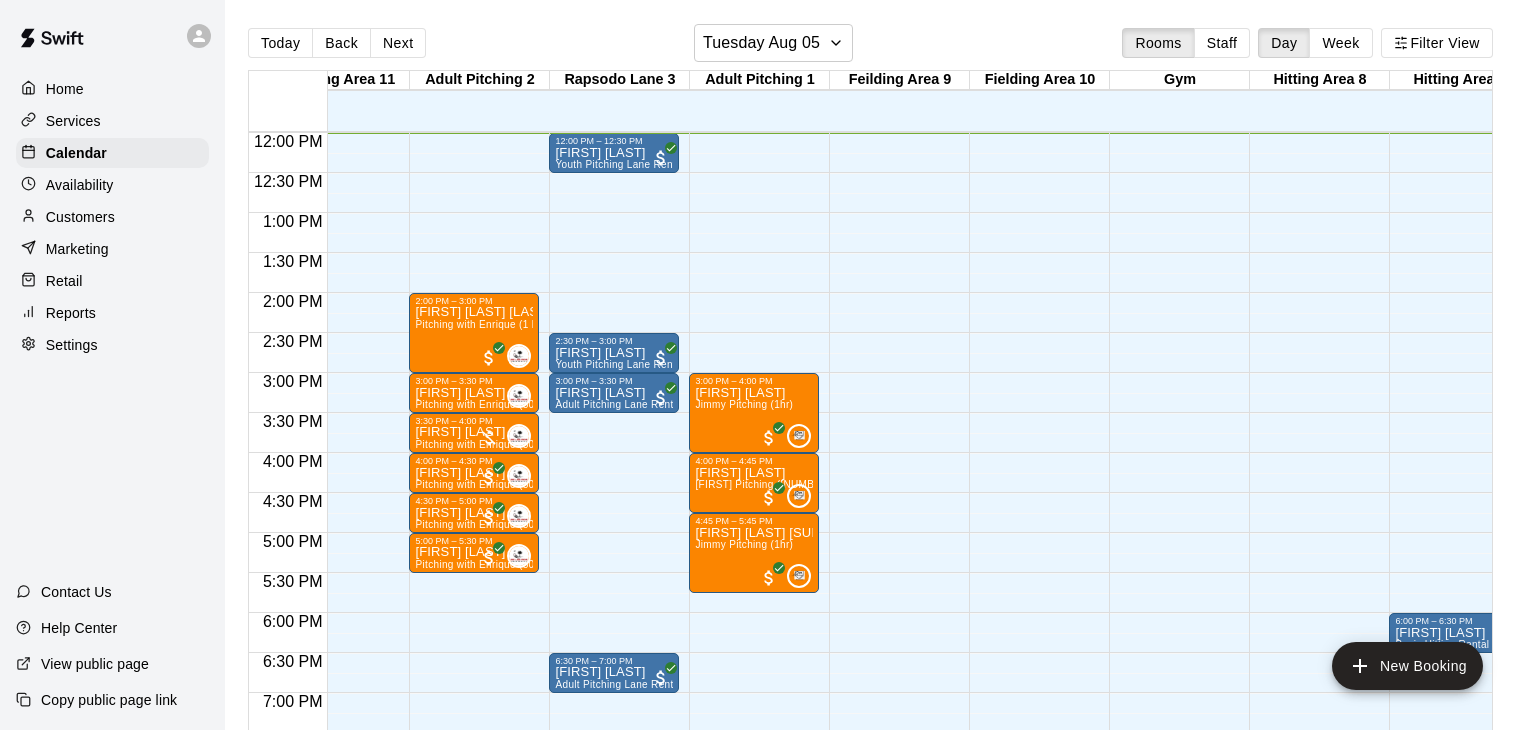 click on "12:00 AM – 12:00 PM Closed 8:00 PM – 11:59 PM Closed" at bounding box center (1174, 133) 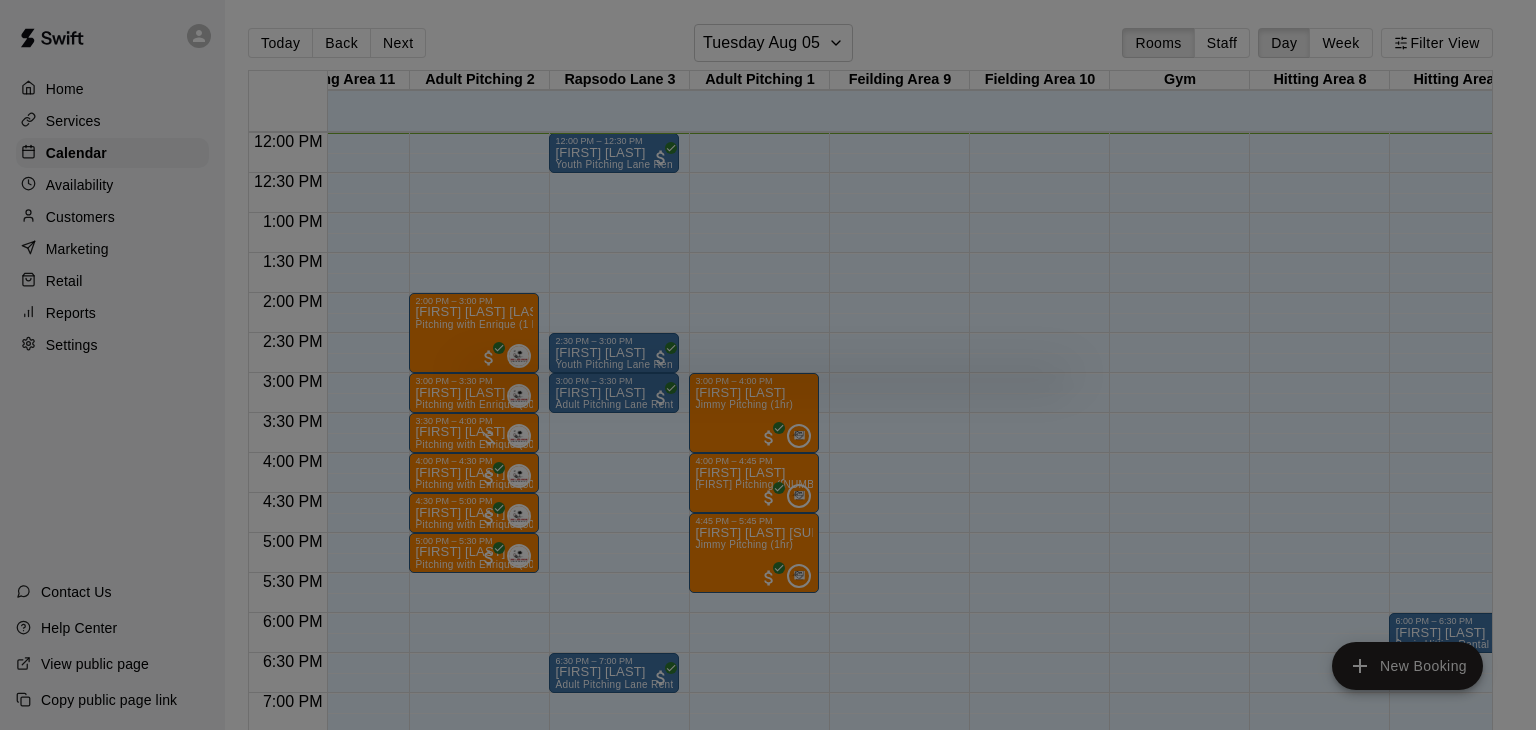 scroll, scrollTop: 960, scrollLeft: 220, axis: both 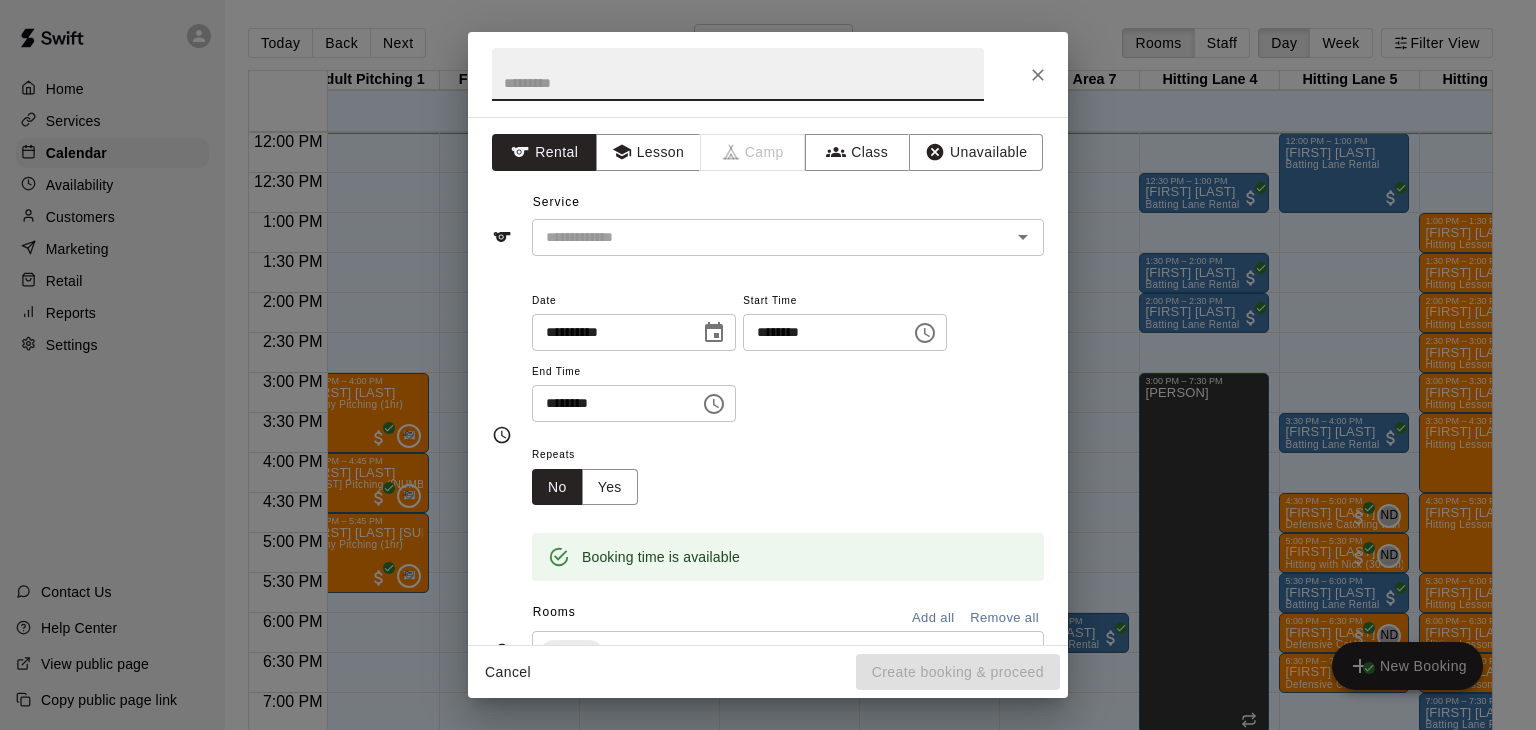 click 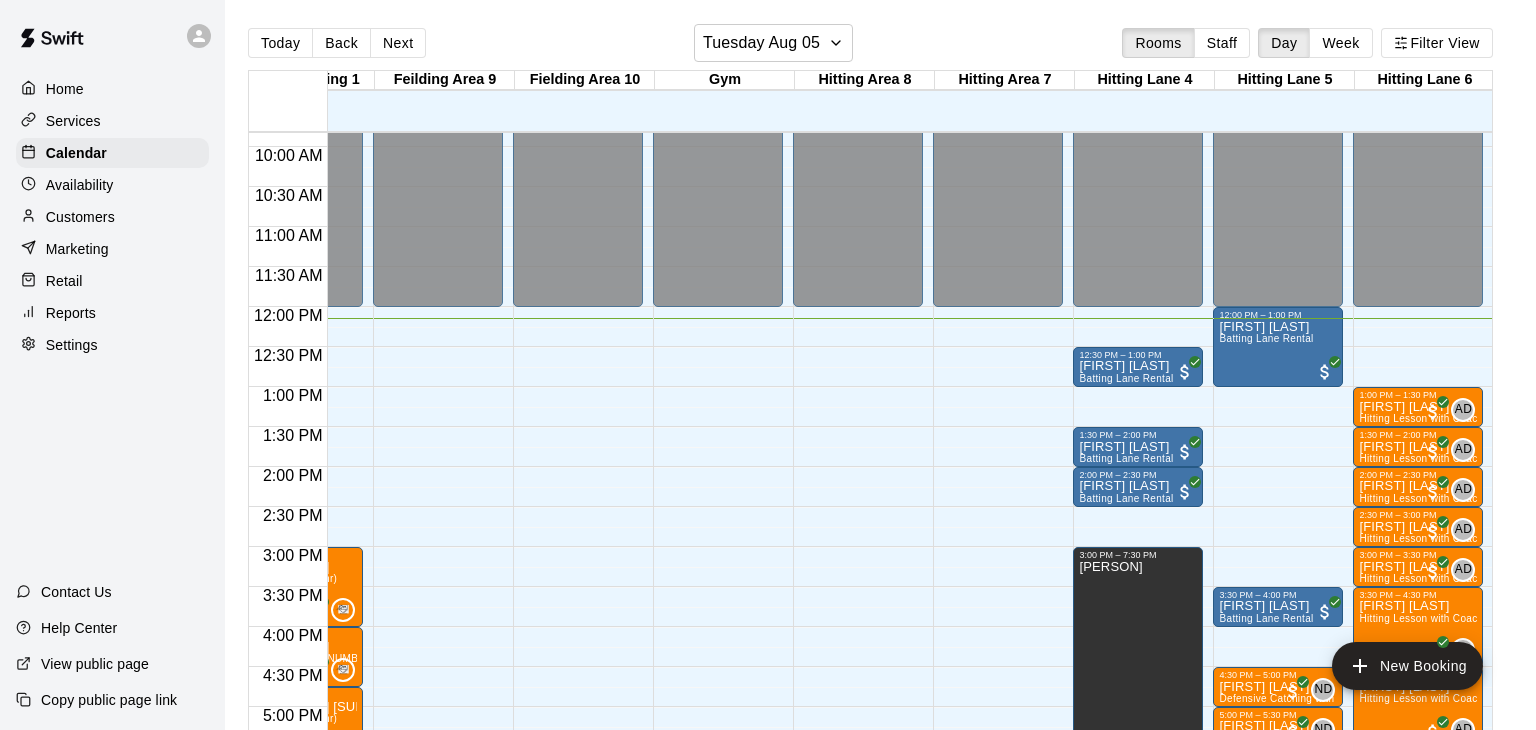click on "Home Services Calendar Availability Customers Marketing Retail Reports Settings" at bounding box center [112, 217] 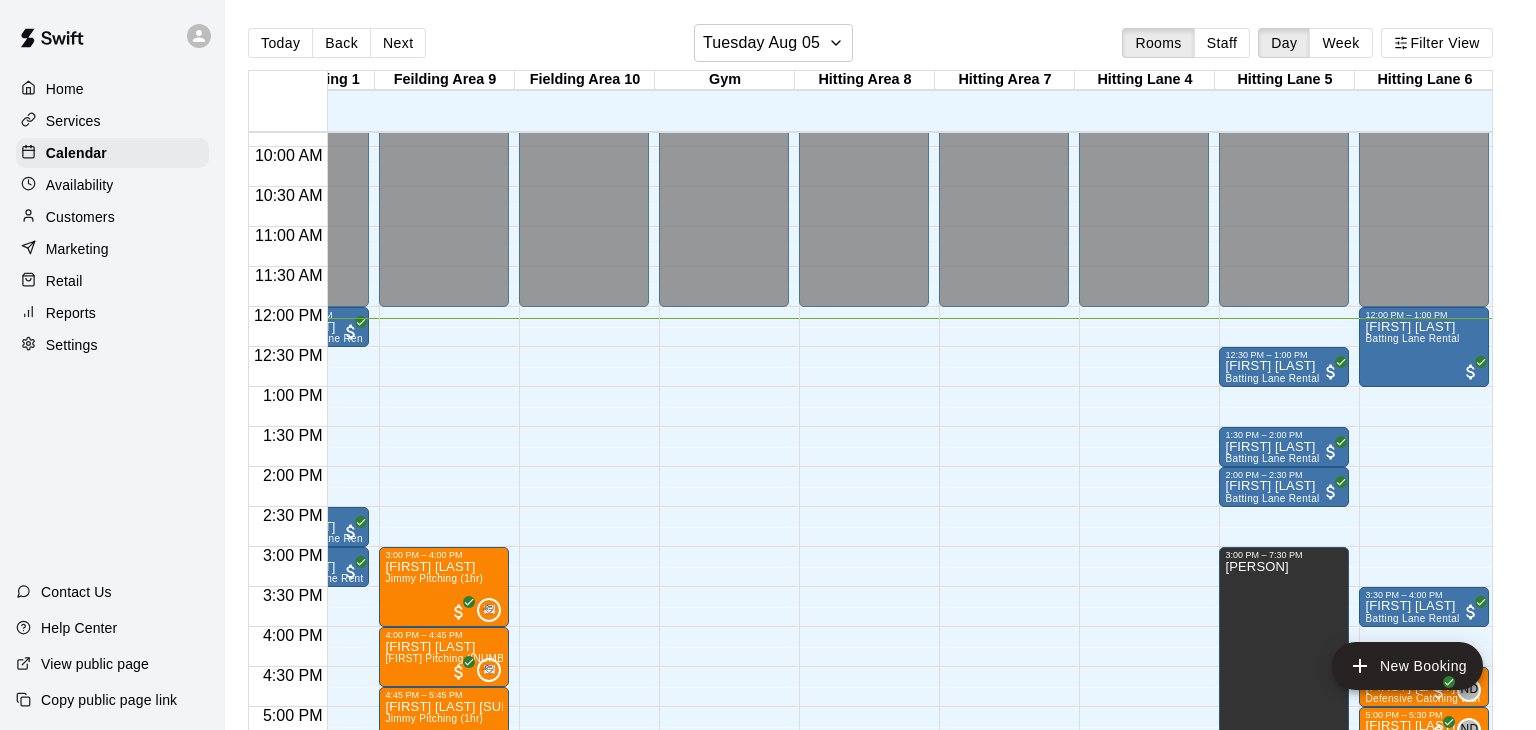 scroll, scrollTop: 0, scrollLeft: 368, axis: horizontal 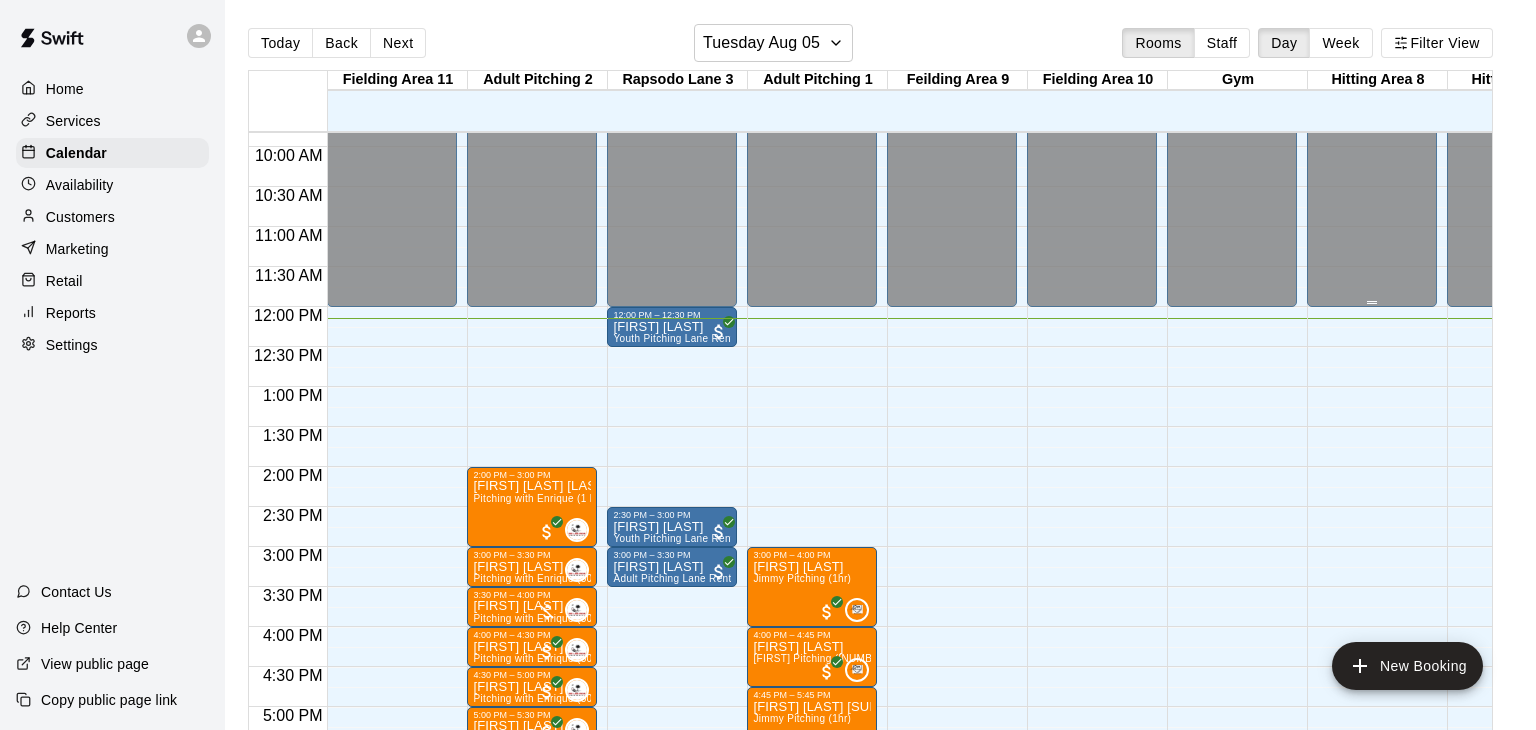 click on "Closed" at bounding box center [1372, -163] 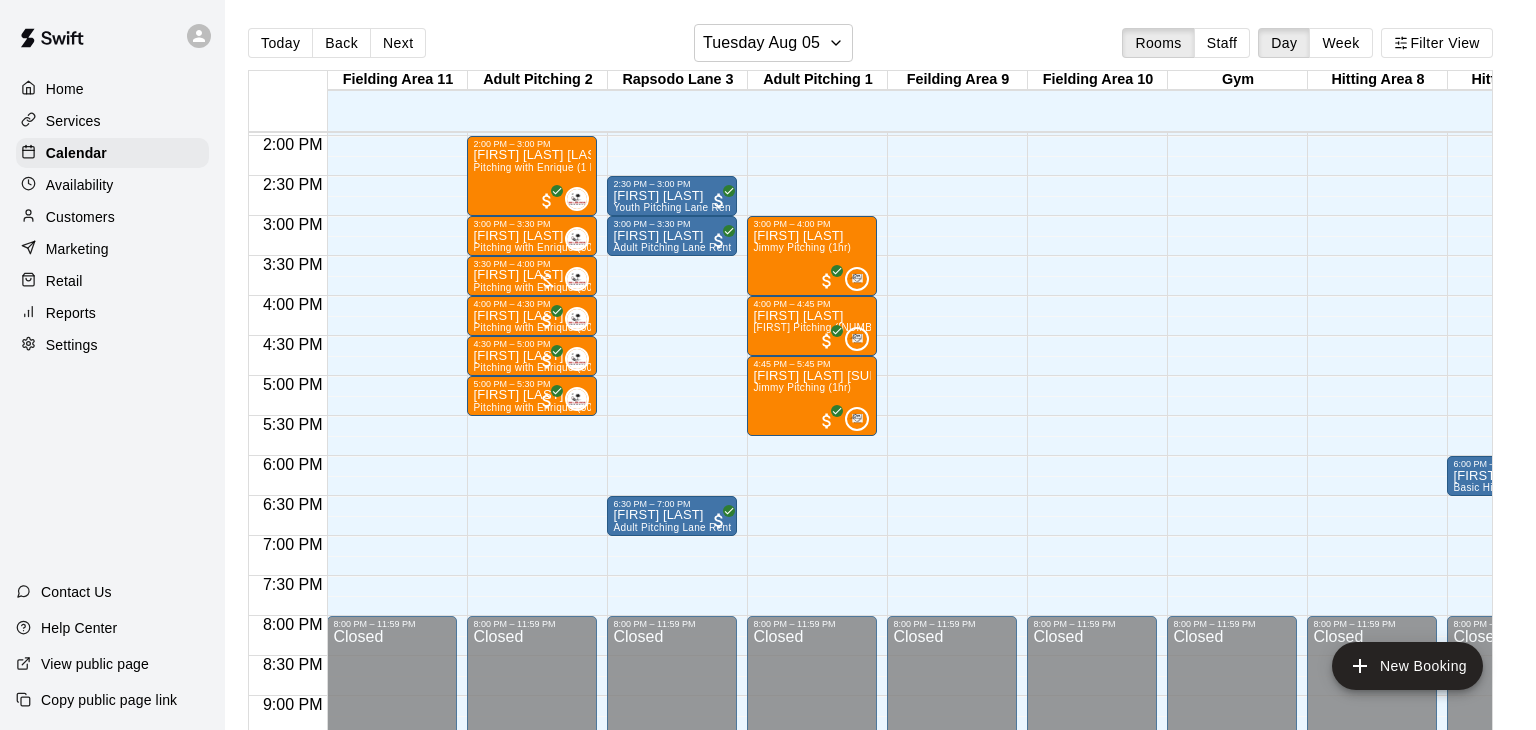scroll, scrollTop: 1117, scrollLeft: 169, axis: both 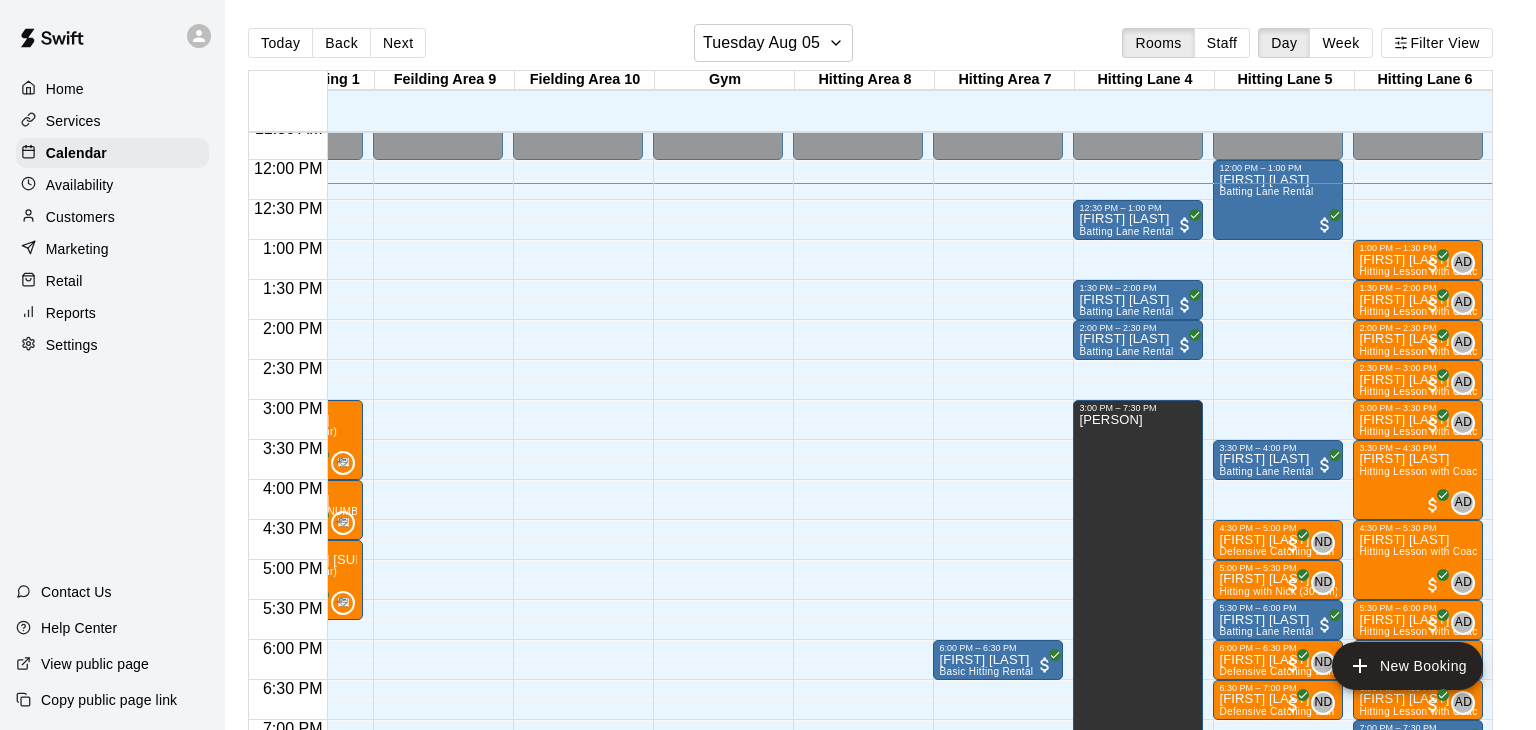 click on "12:00 AM – 12:00 PM Closed 12:30 PM – 1:00 PM Craig Vanfossan Batting Lane Rental   1:30 PM – 2:00 PM James Wathen Batting Lane Rental   2:00 PM – 2:30 PM James Wathen Batting Lane Rental   3:00 PM – 7:30 PM ALEX 7:30 PM – 8:00 PM Jan Brown Batting Lane Rental   8:00 PM – 11:59 PM Closed" at bounding box center [1138, 160] 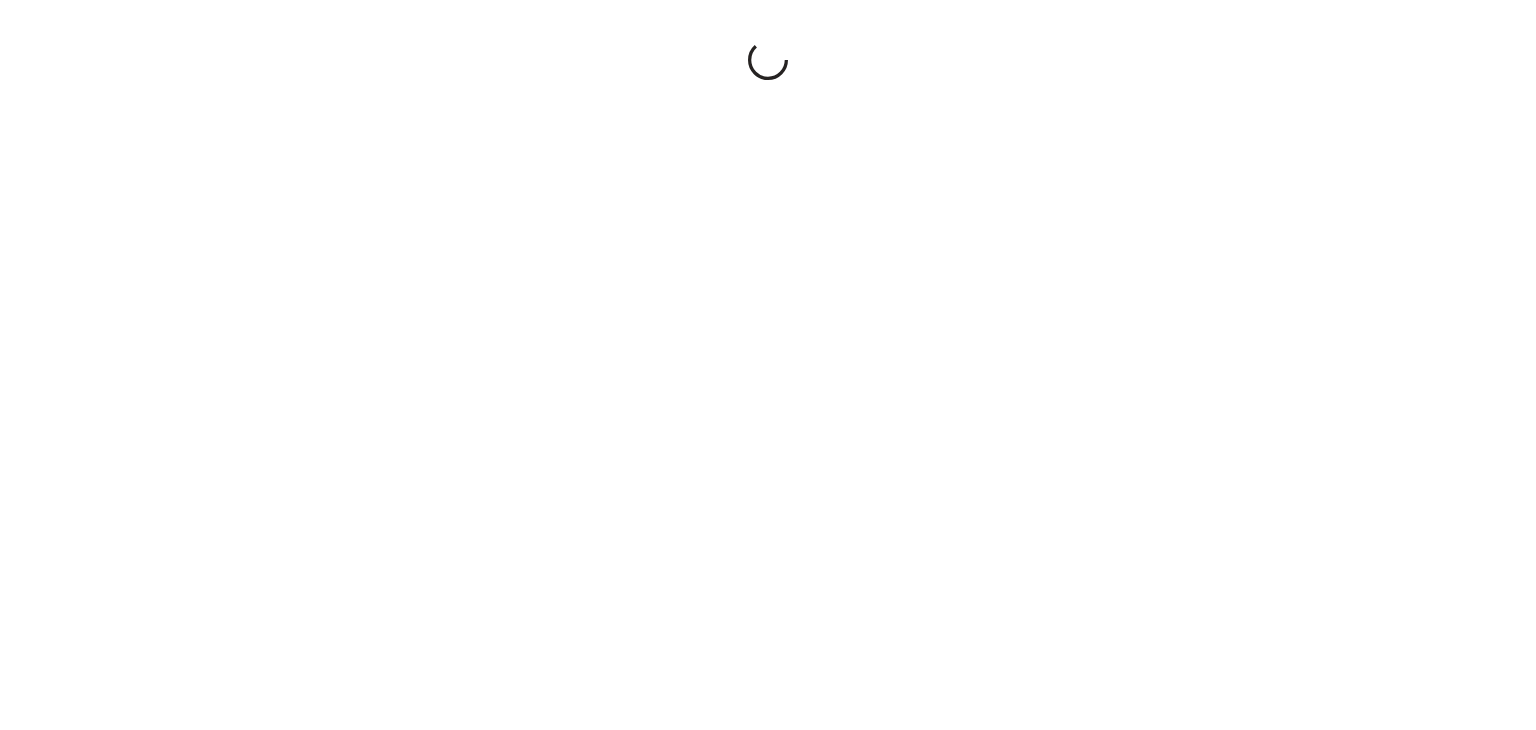 scroll, scrollTop: 0, scrollLeft: 0, axis: both 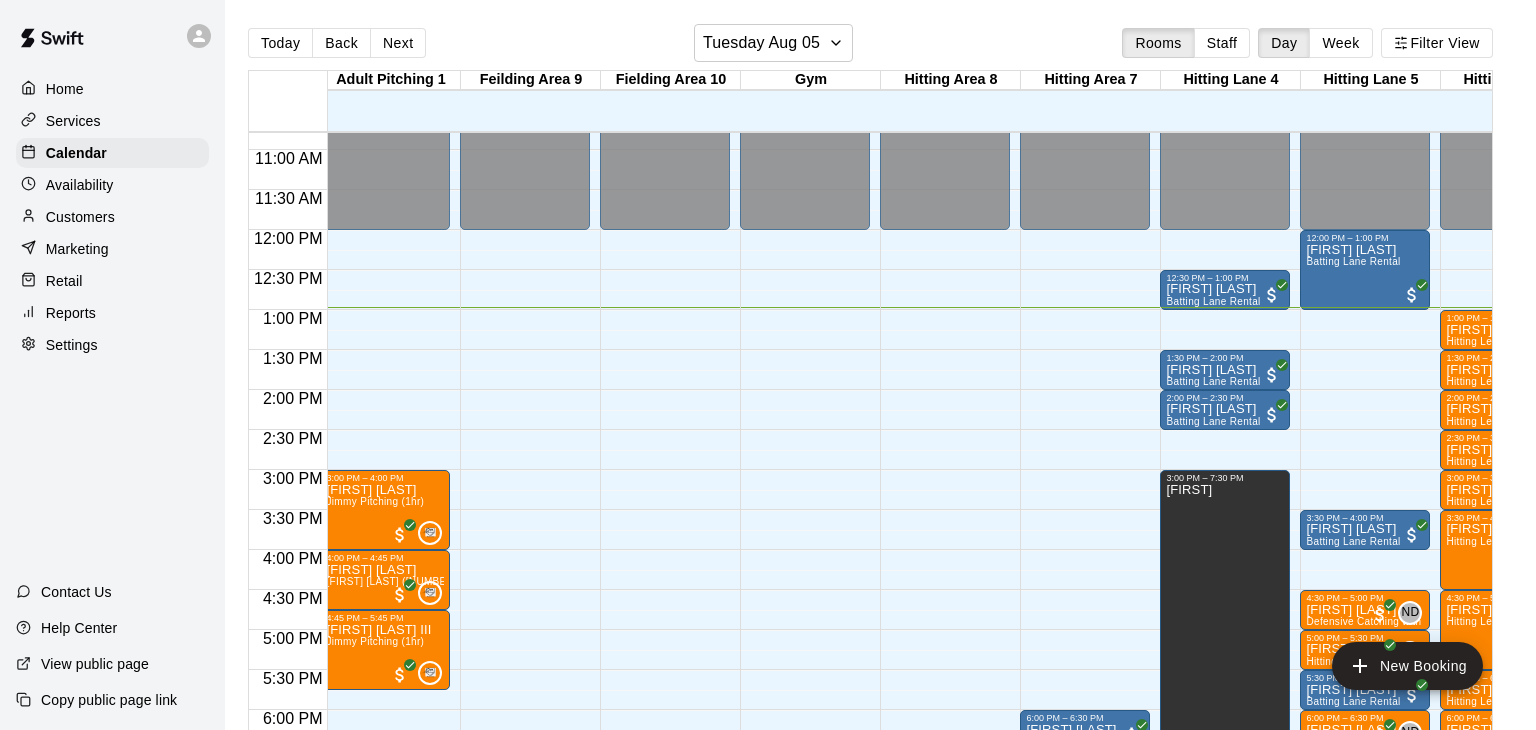 click on "12:00 AM – 12:00 PM Closed 8:00 PM – 11:59 PM Closed" at bounding box center (665, 230) 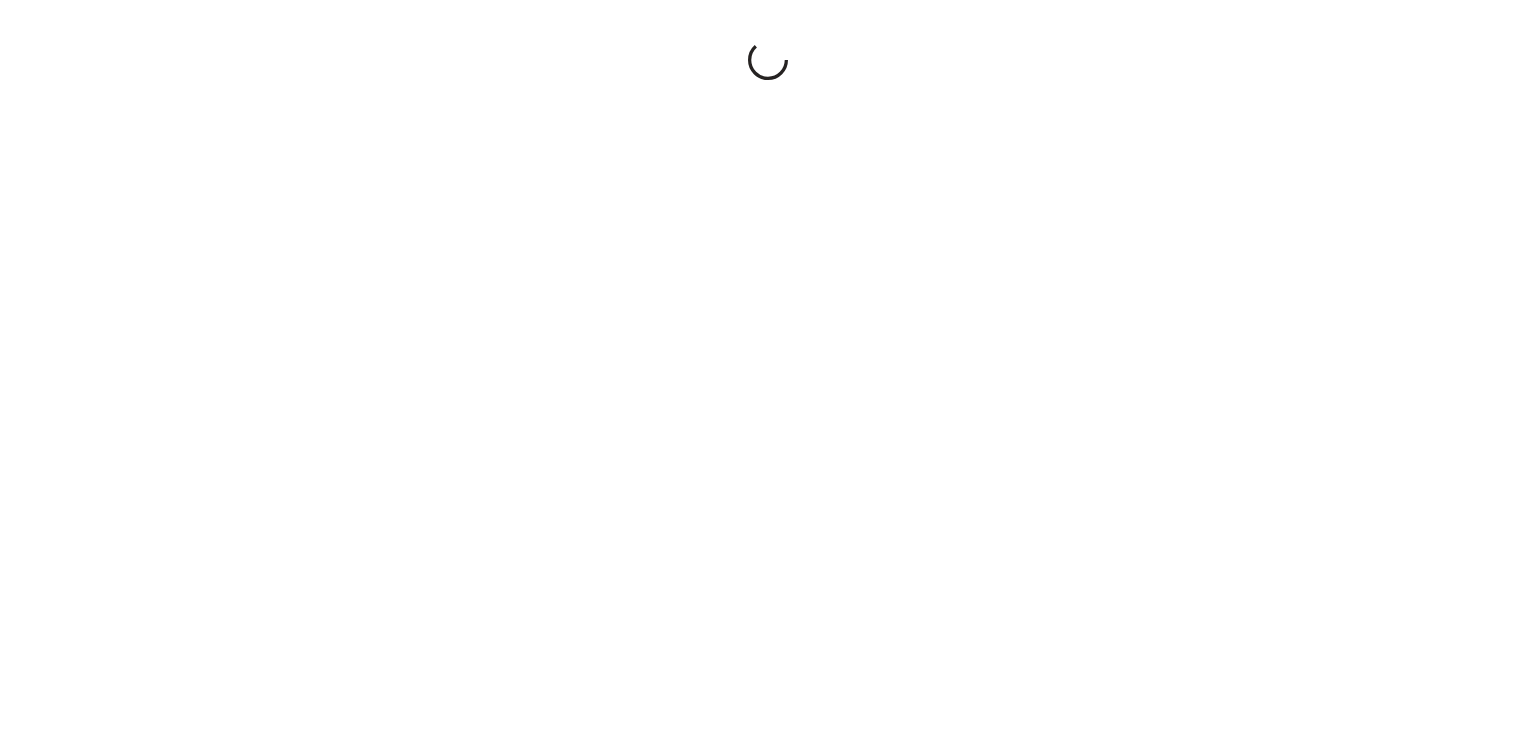 scroll, scrollTop: 0, scrollLeft: 0, axis: both 